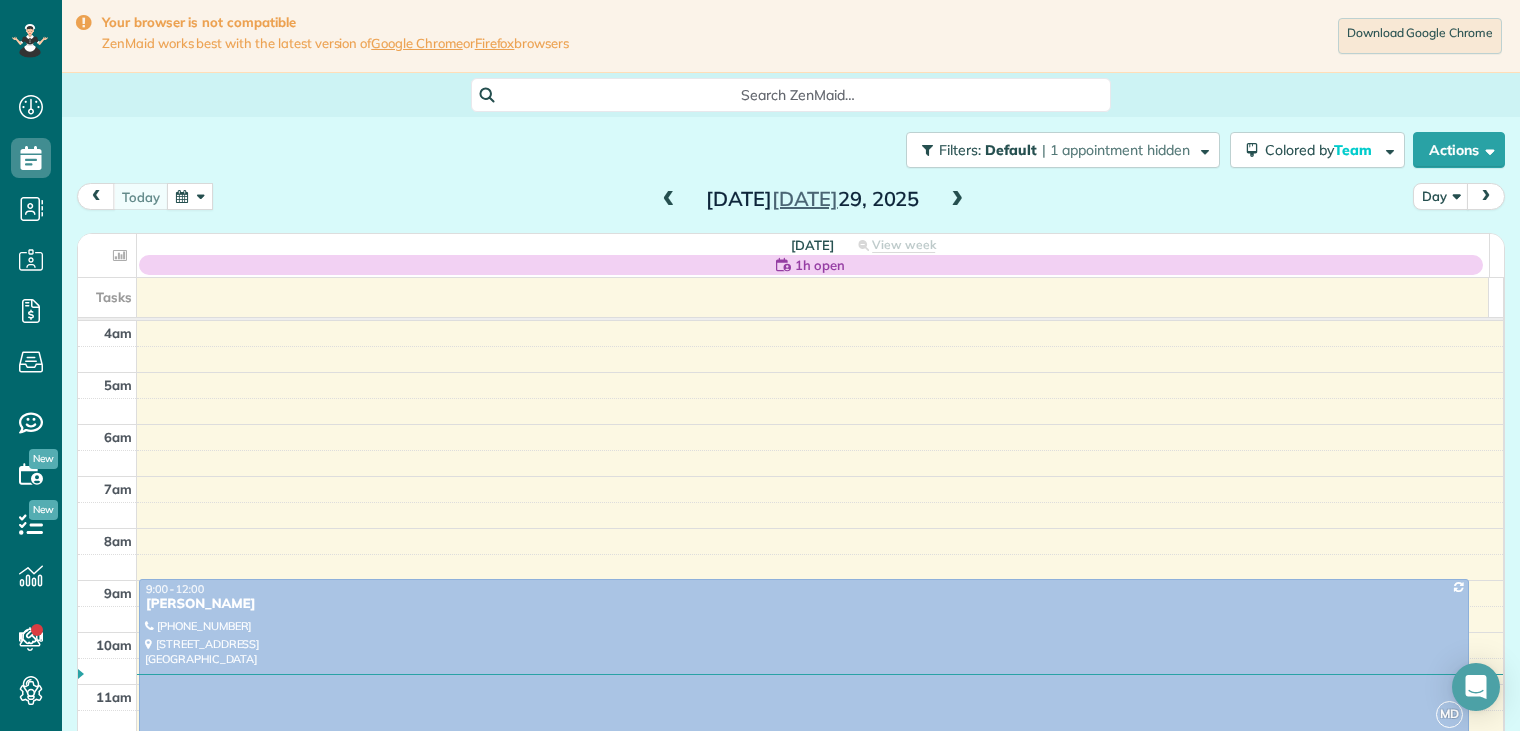 scroll, scrollTop: 0, scrollLeft: 0, axis: both 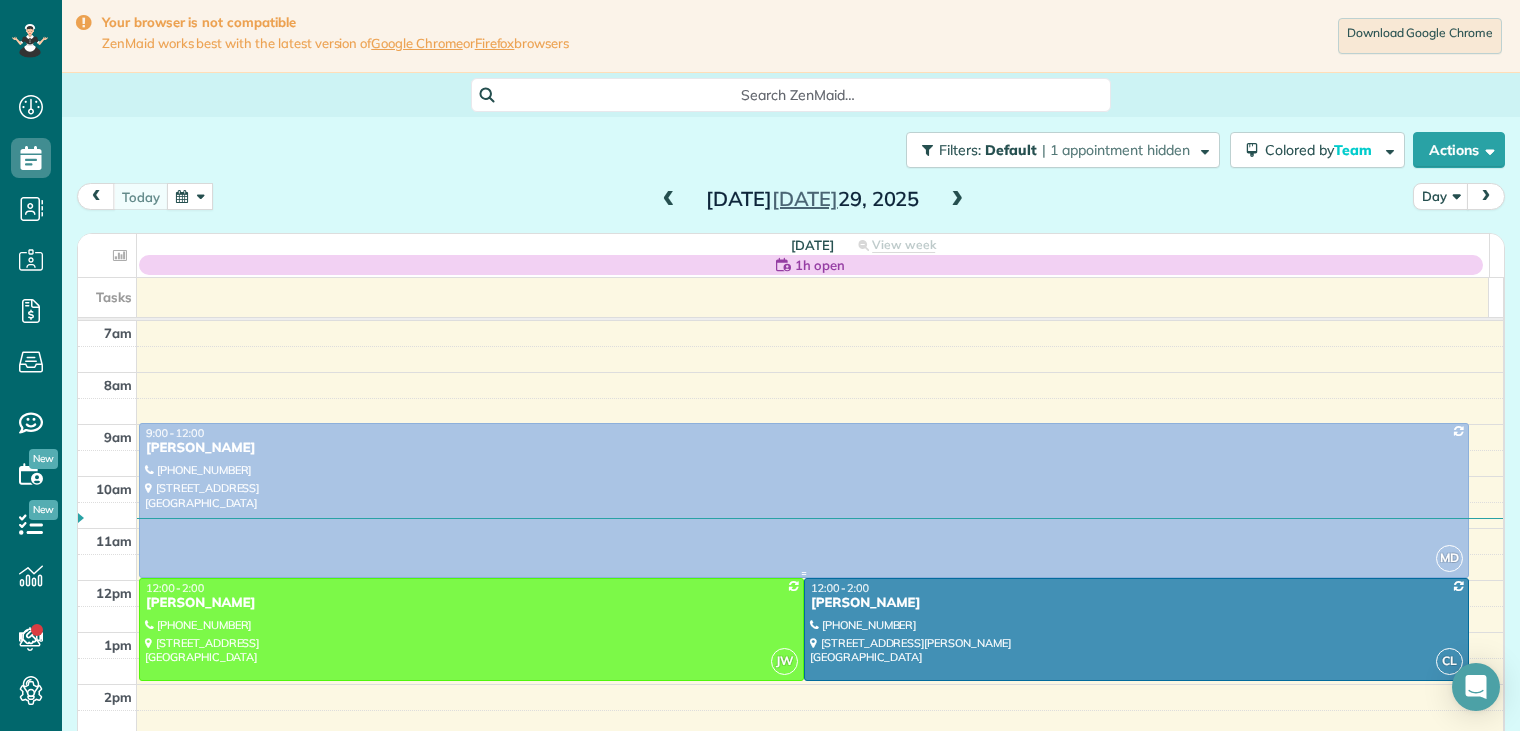 click on "[PERSON_NAME]" at bounding box center [804, 448] 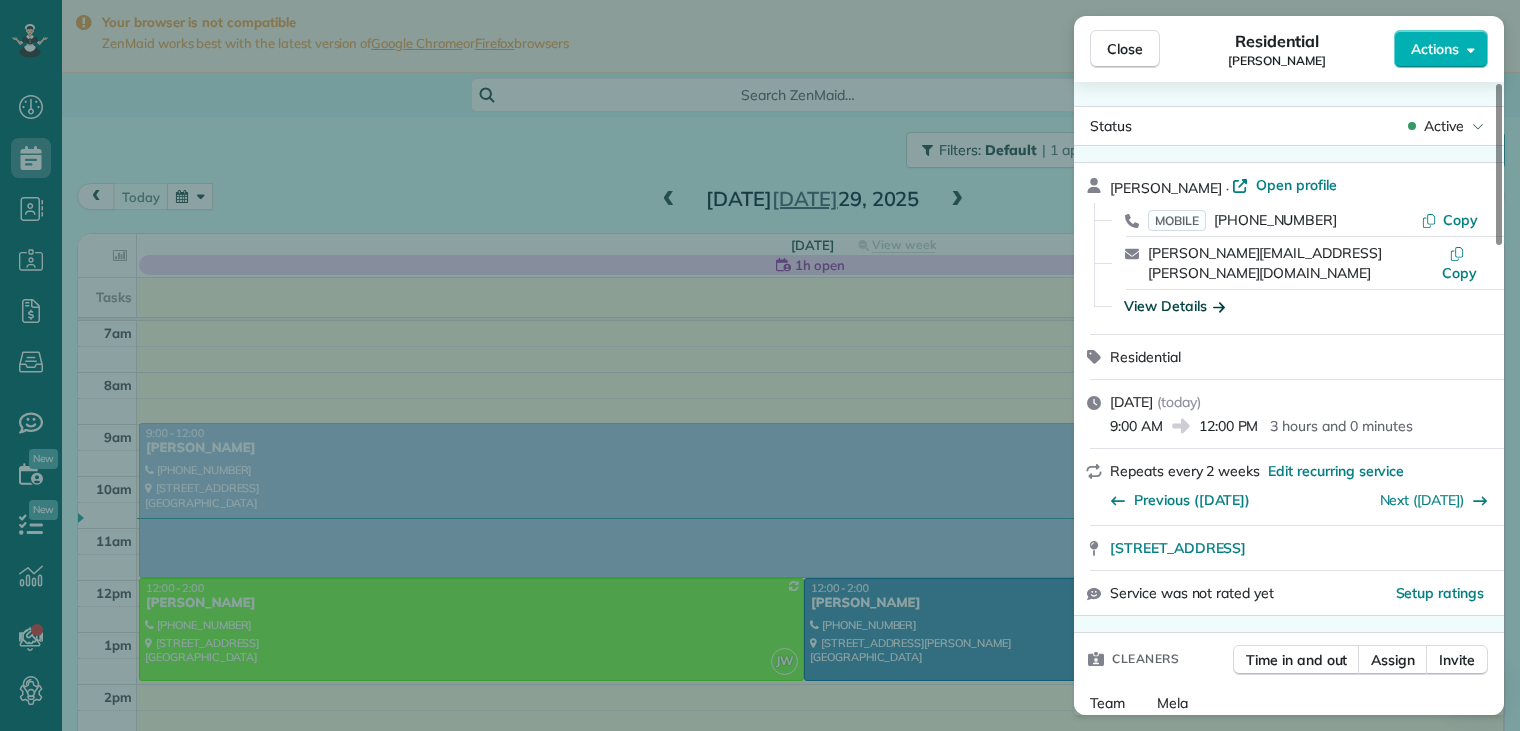 click 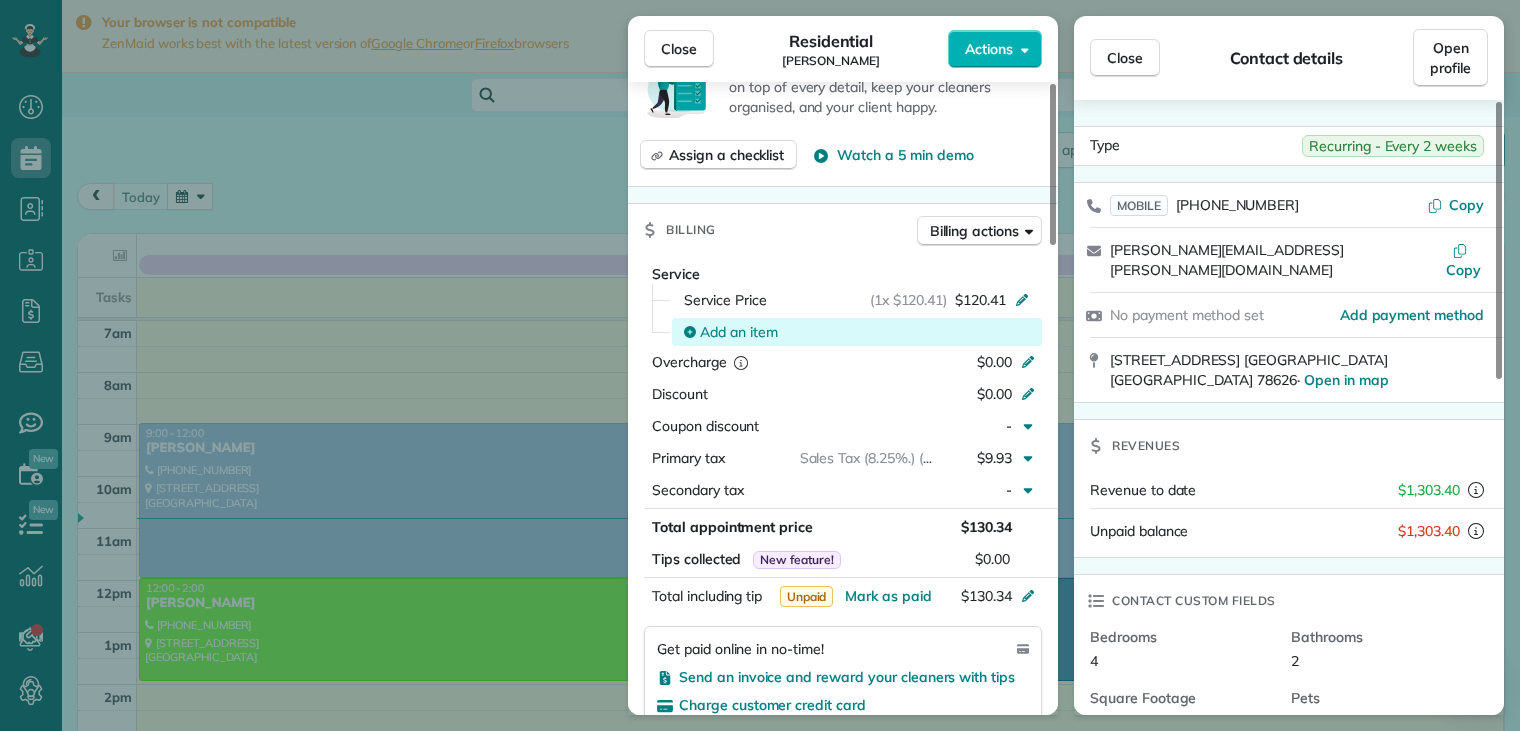 scroll, scrollTop: 900, scrollLeft: 0, axis: vertical 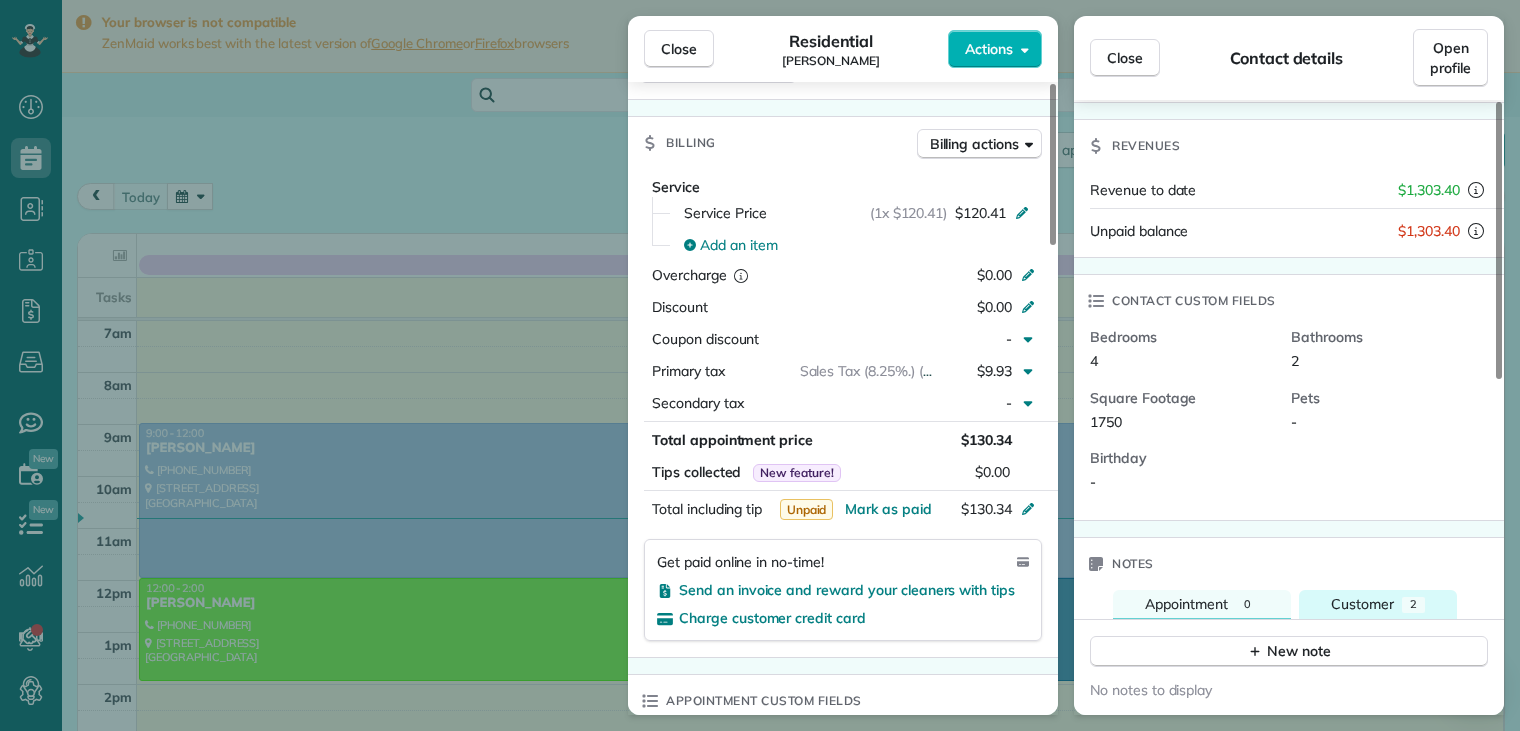 click on "Customer" at bounding box center [1362, 604] 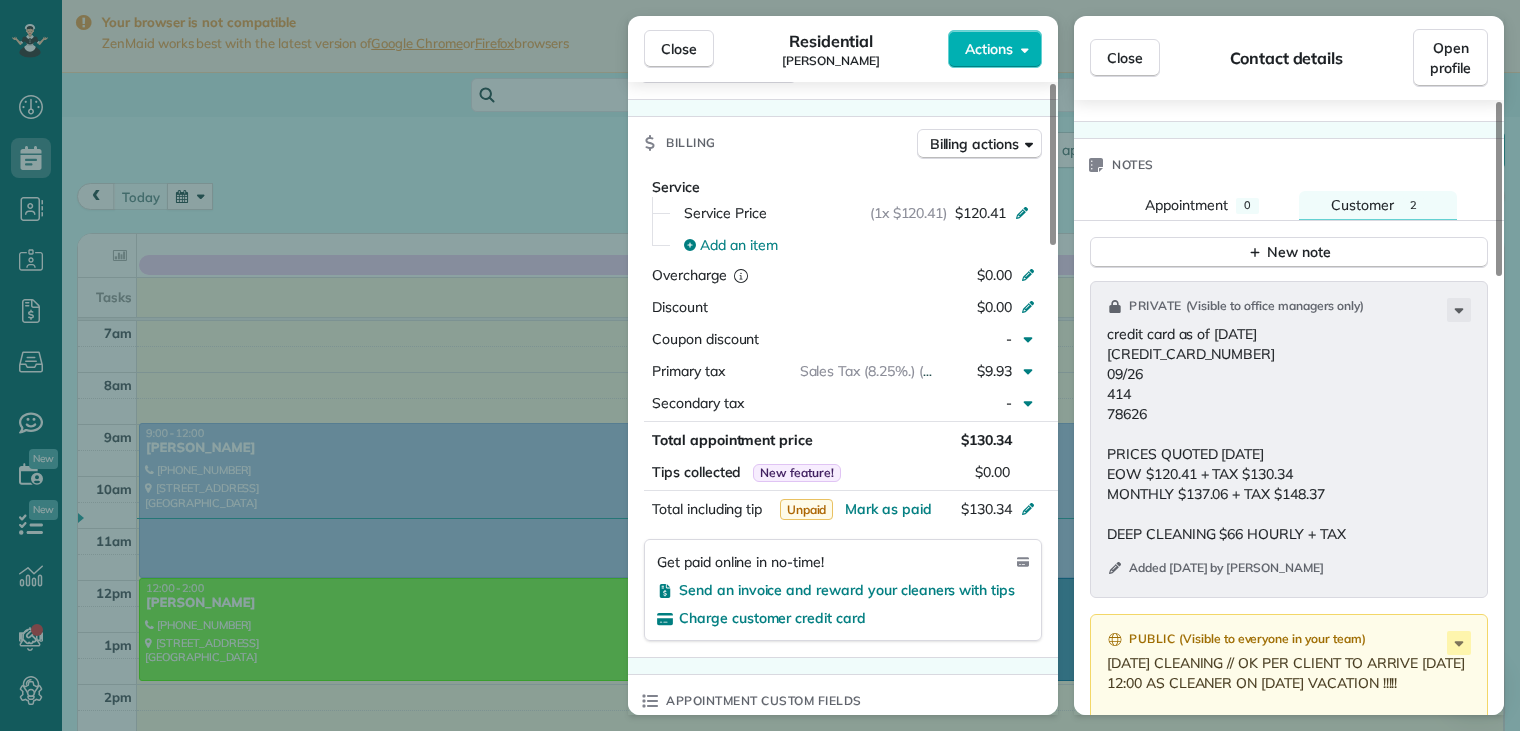 scroll, scrollTop: 700, scrollLeft: 0, axis: vertical 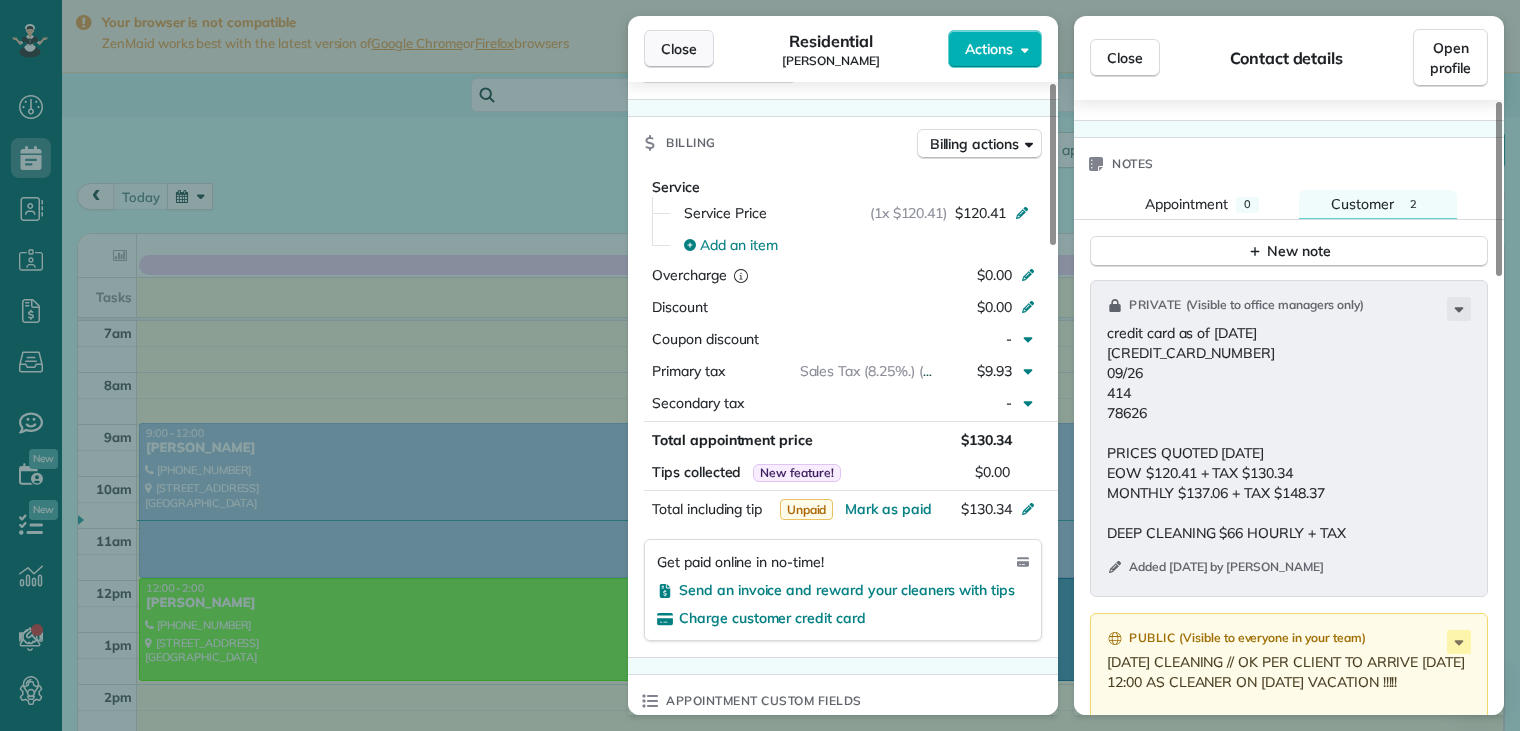 click on "Close" at bounding box center [679, 49] 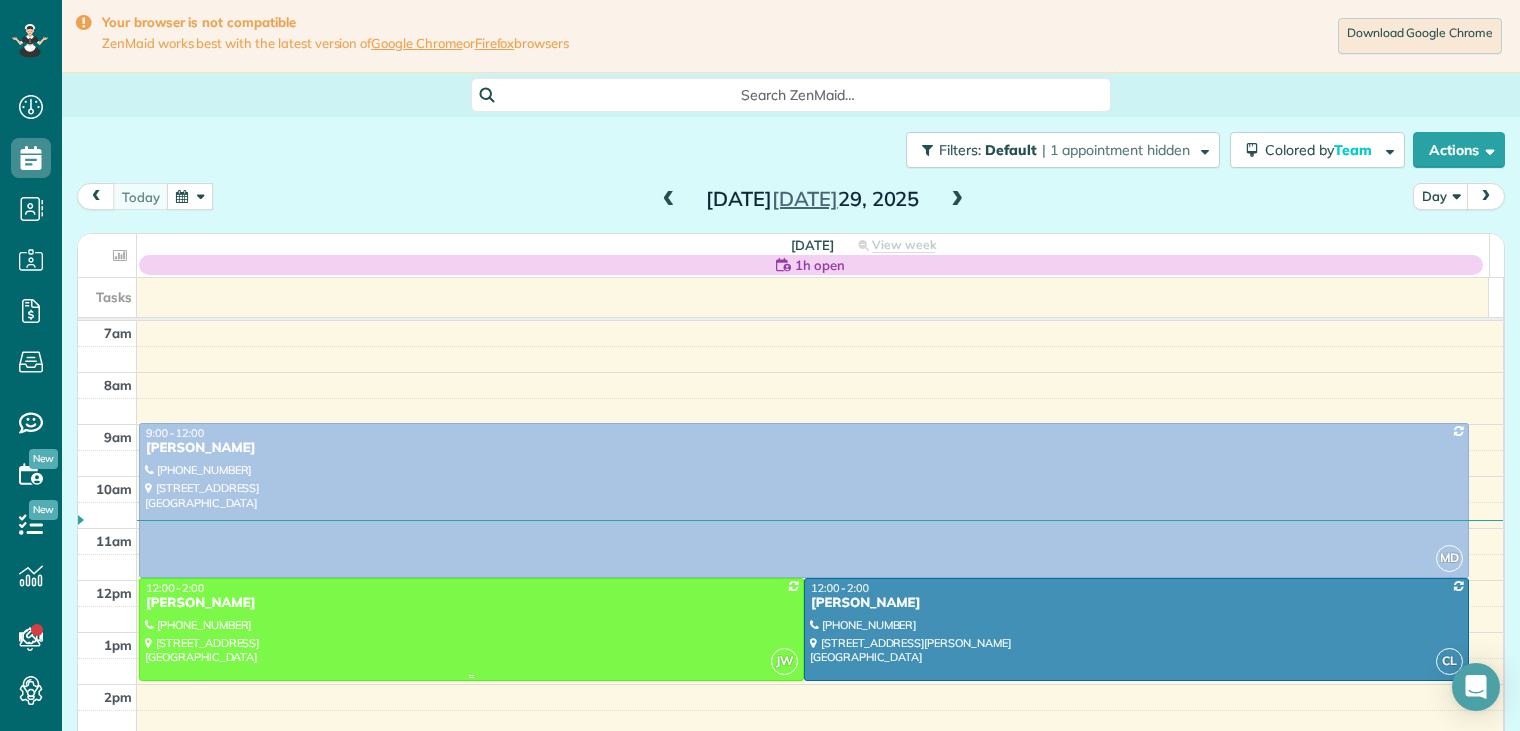 click on "[PERSON_NAME]" at bounding box center [471, 603] 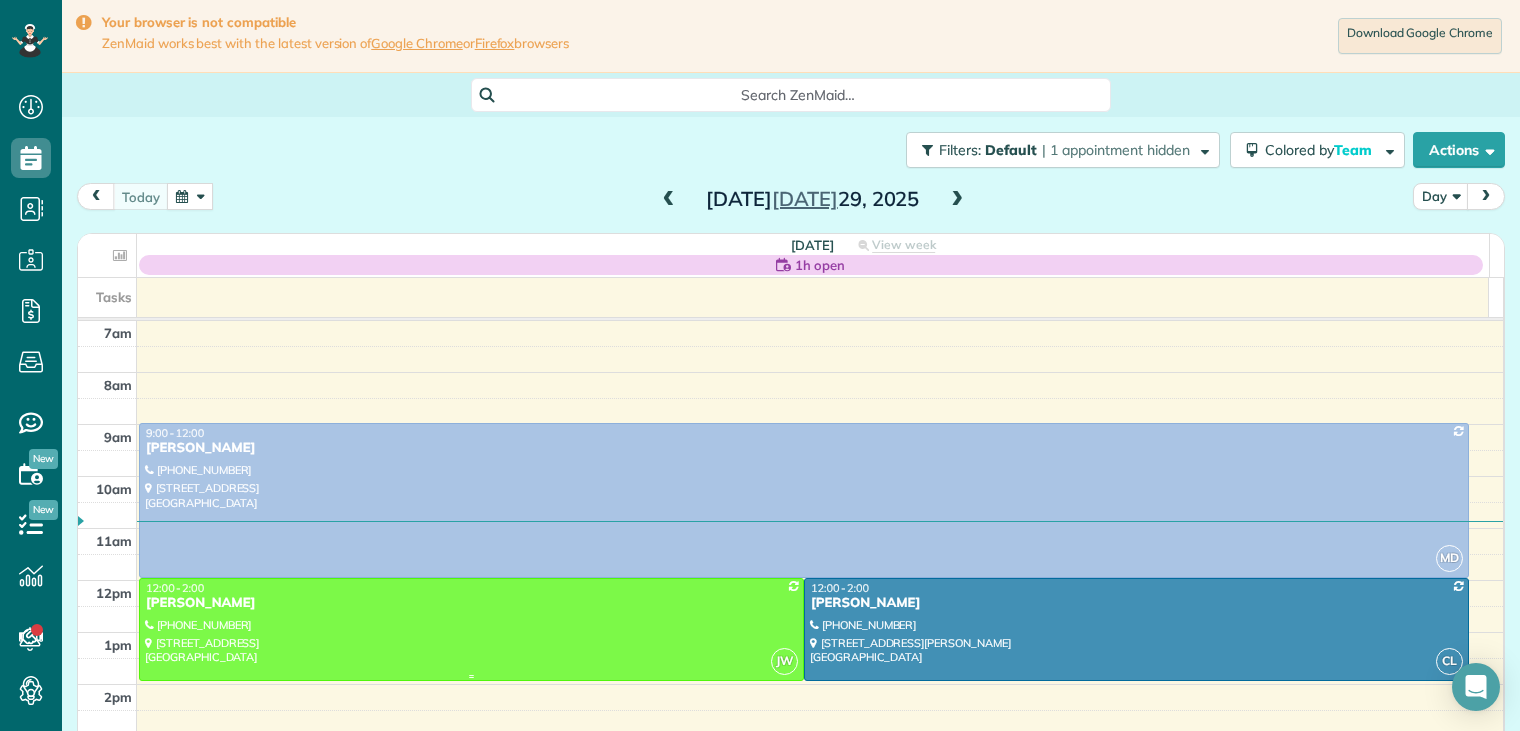 click on "[PERSON_NAME]" at bounding box center [471, 603] 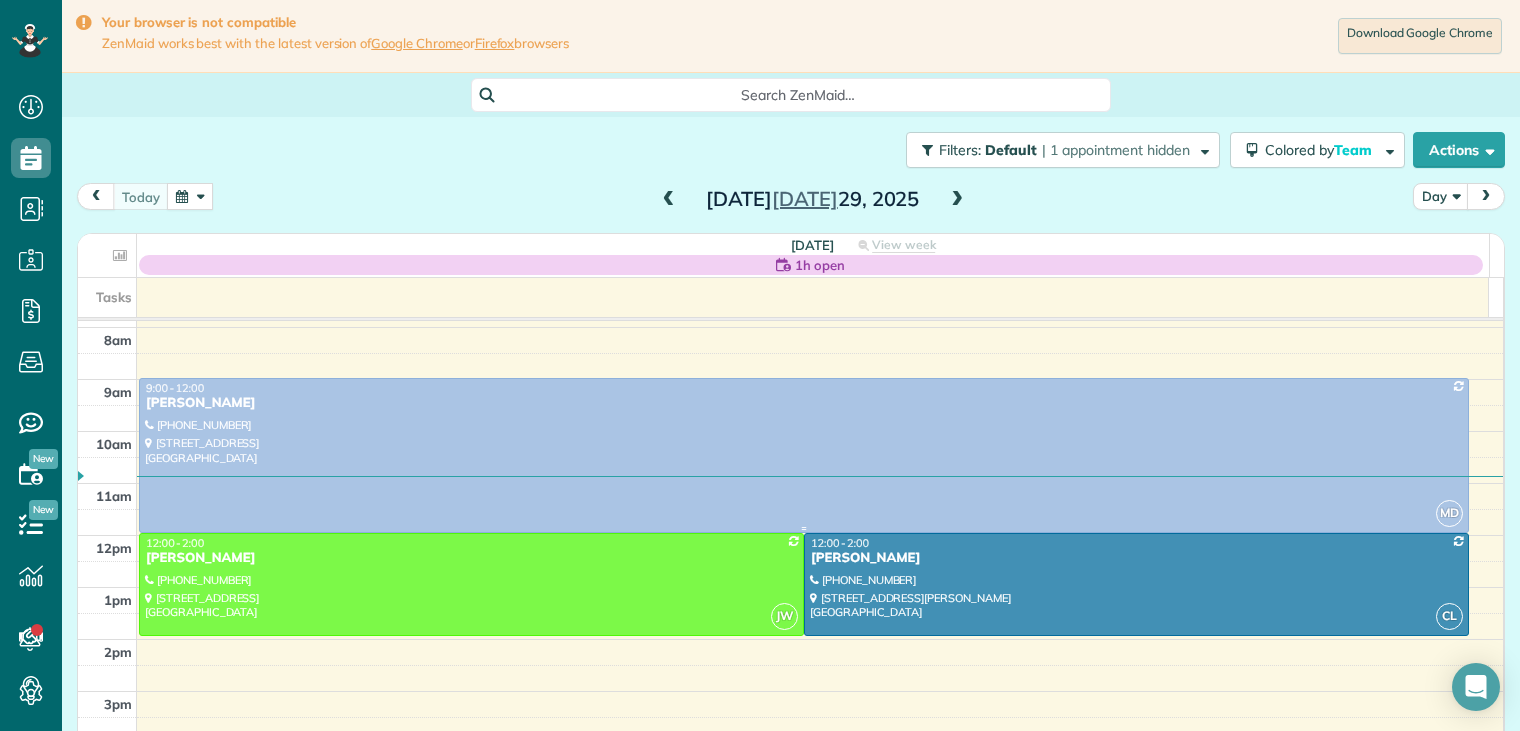 scroll, scrollTop: 212, scrollLeft: 0, axis: vertical 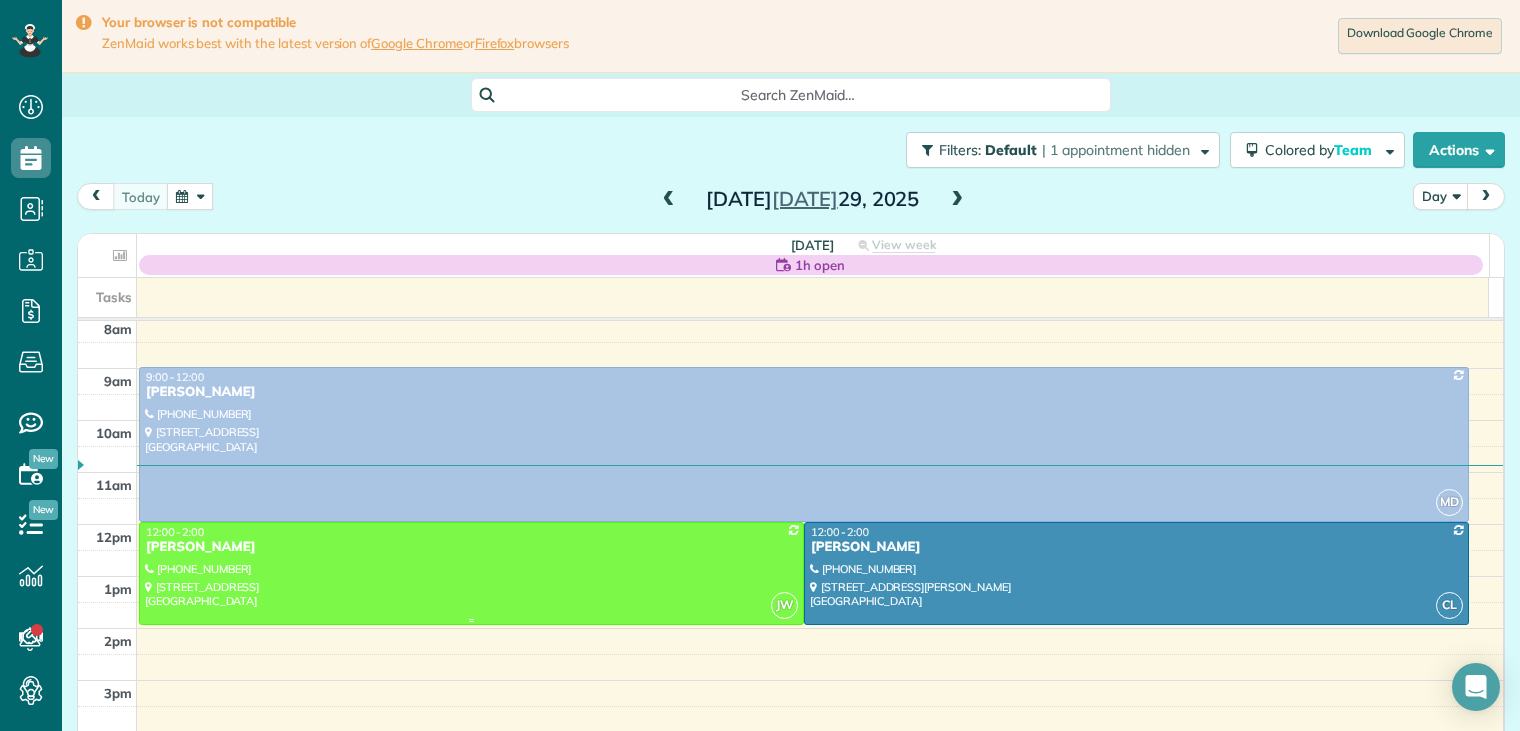 click on "[PERSON_NAME]" at bounding box center [471, 547] 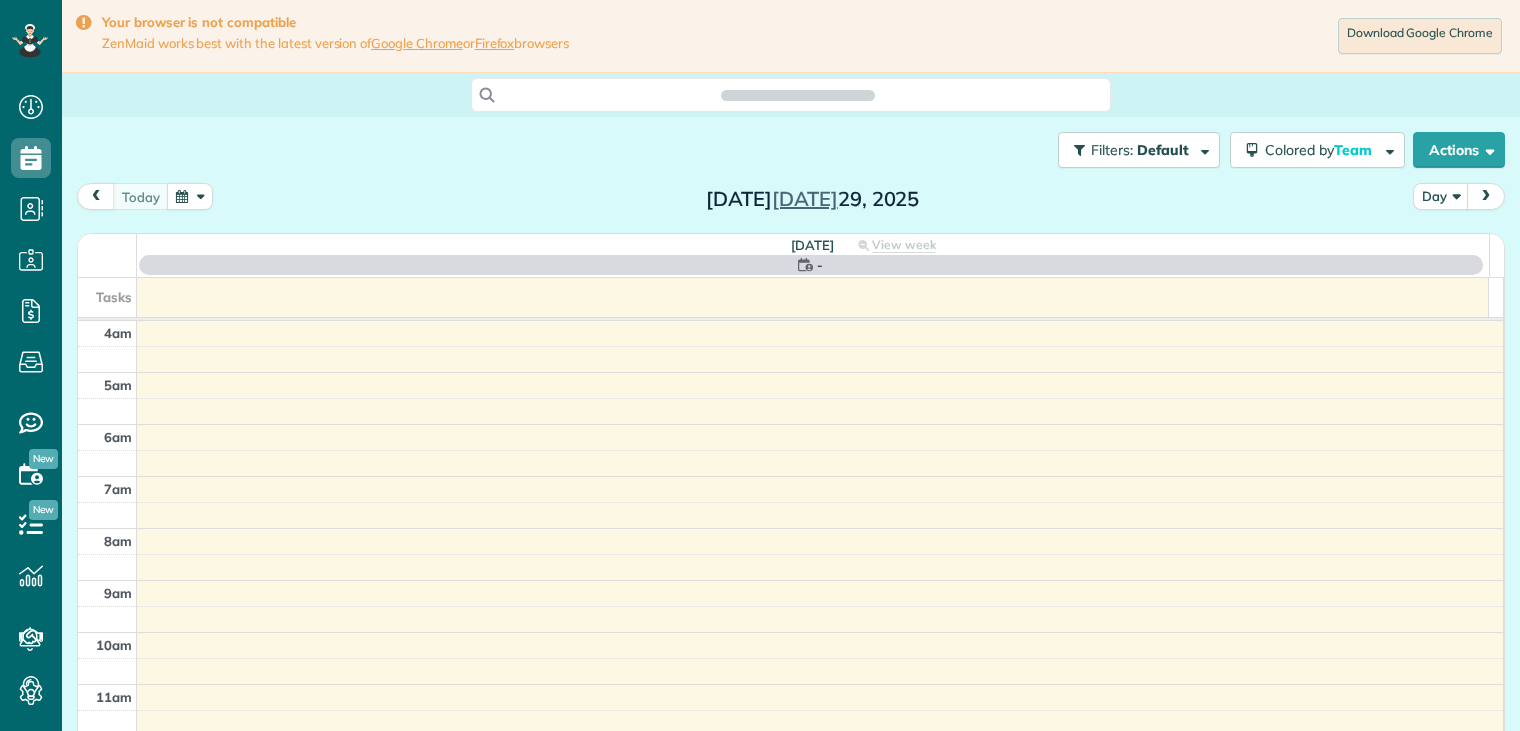 scroll, scrollTop: 0, scrollLeft: 0, axis: both 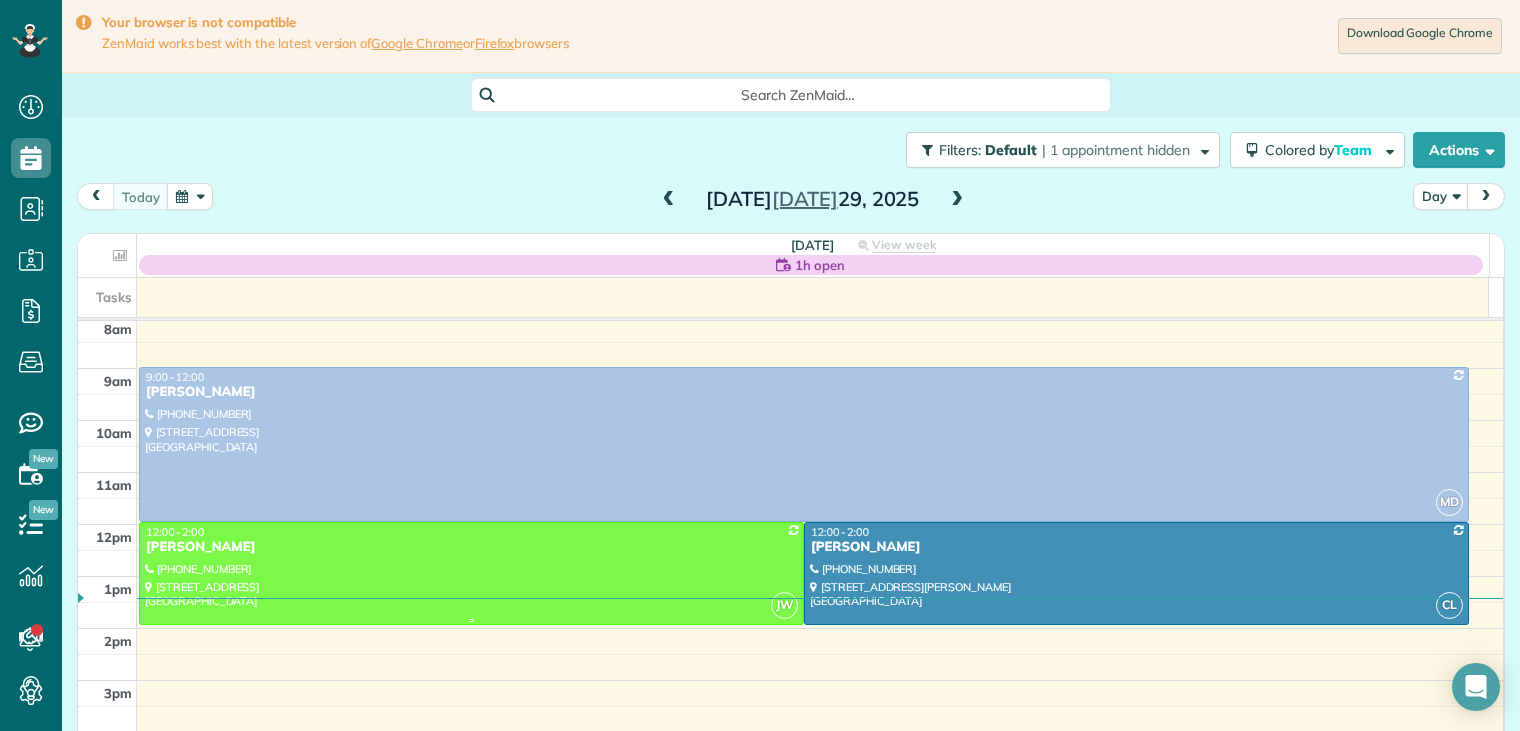click on "[PERSON_NAME]" at bounding box center [471, 547] 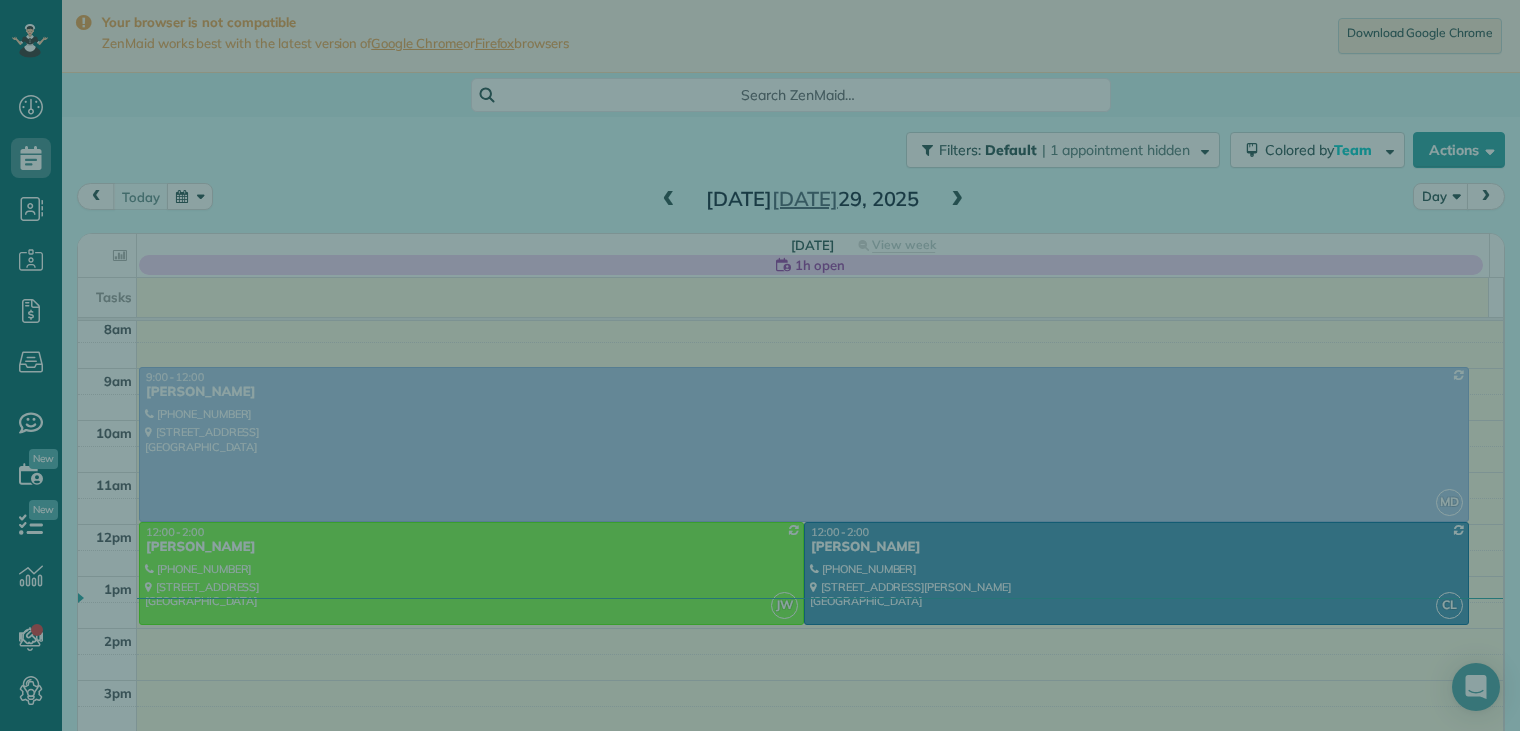 click at bounding box center [760, 365] 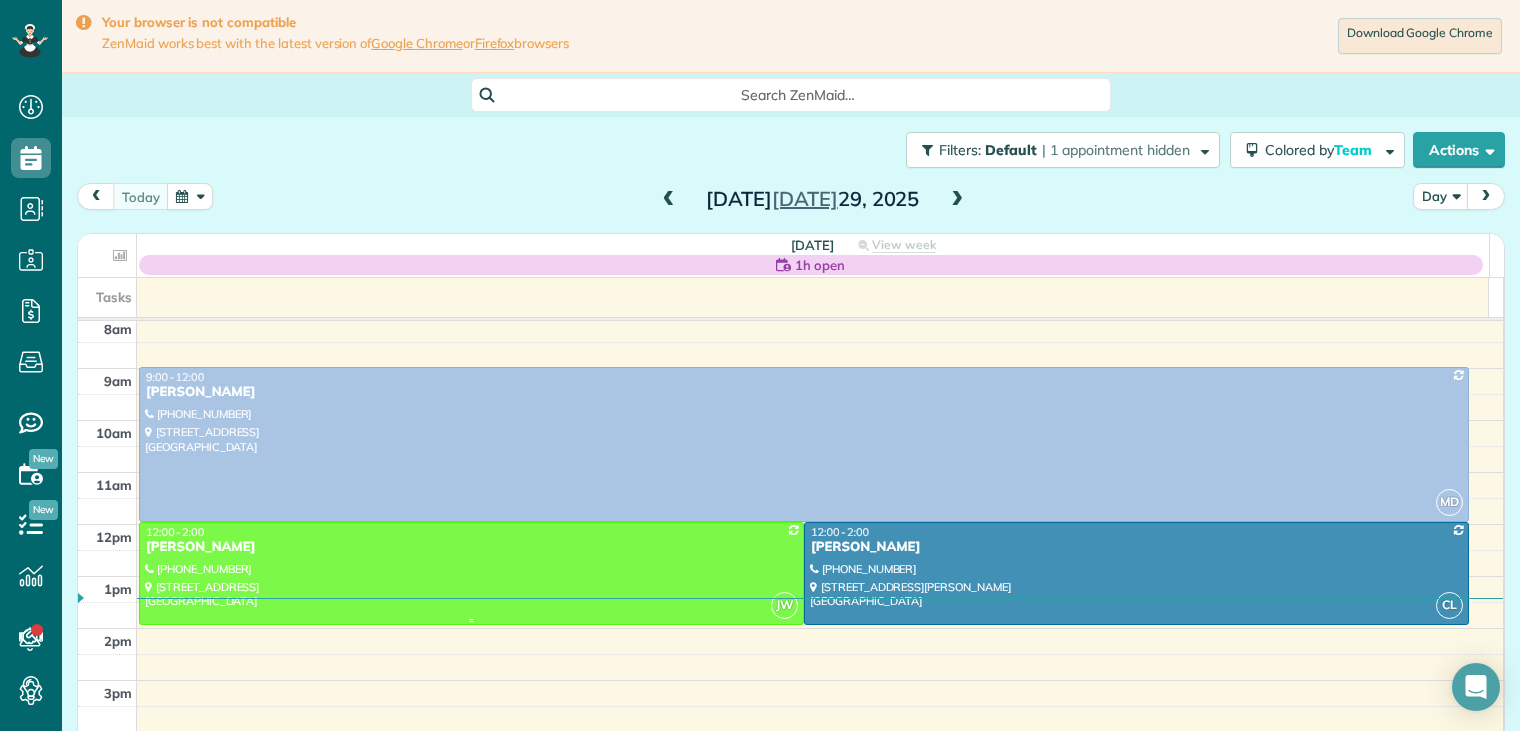 click on "[PERSON_NAME]" at bounding box center [471, 547] 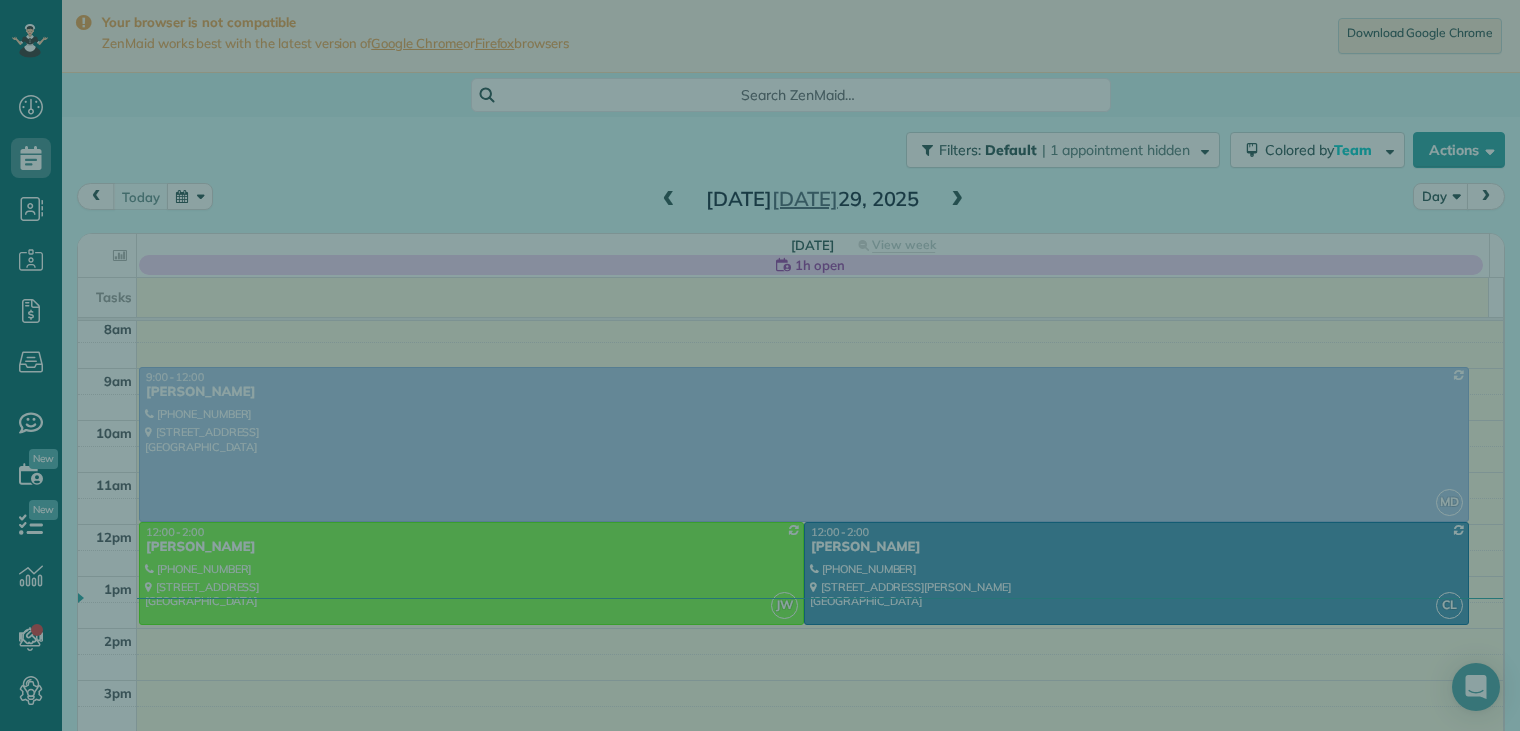 click on "Close   Cleaners" at bounding box center (760, 365) 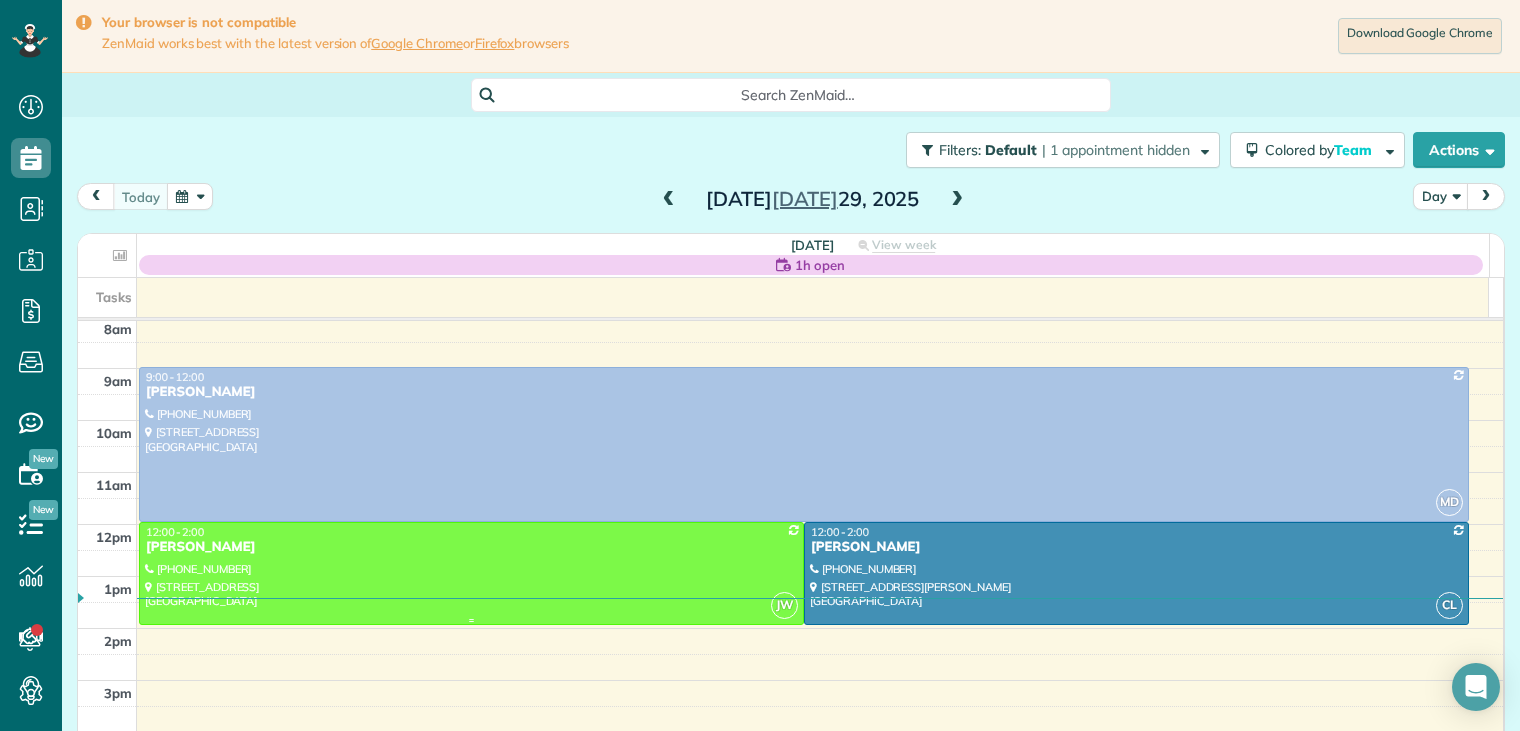 click on "[PERSON_NAME]" at bounding box center [471, 547] 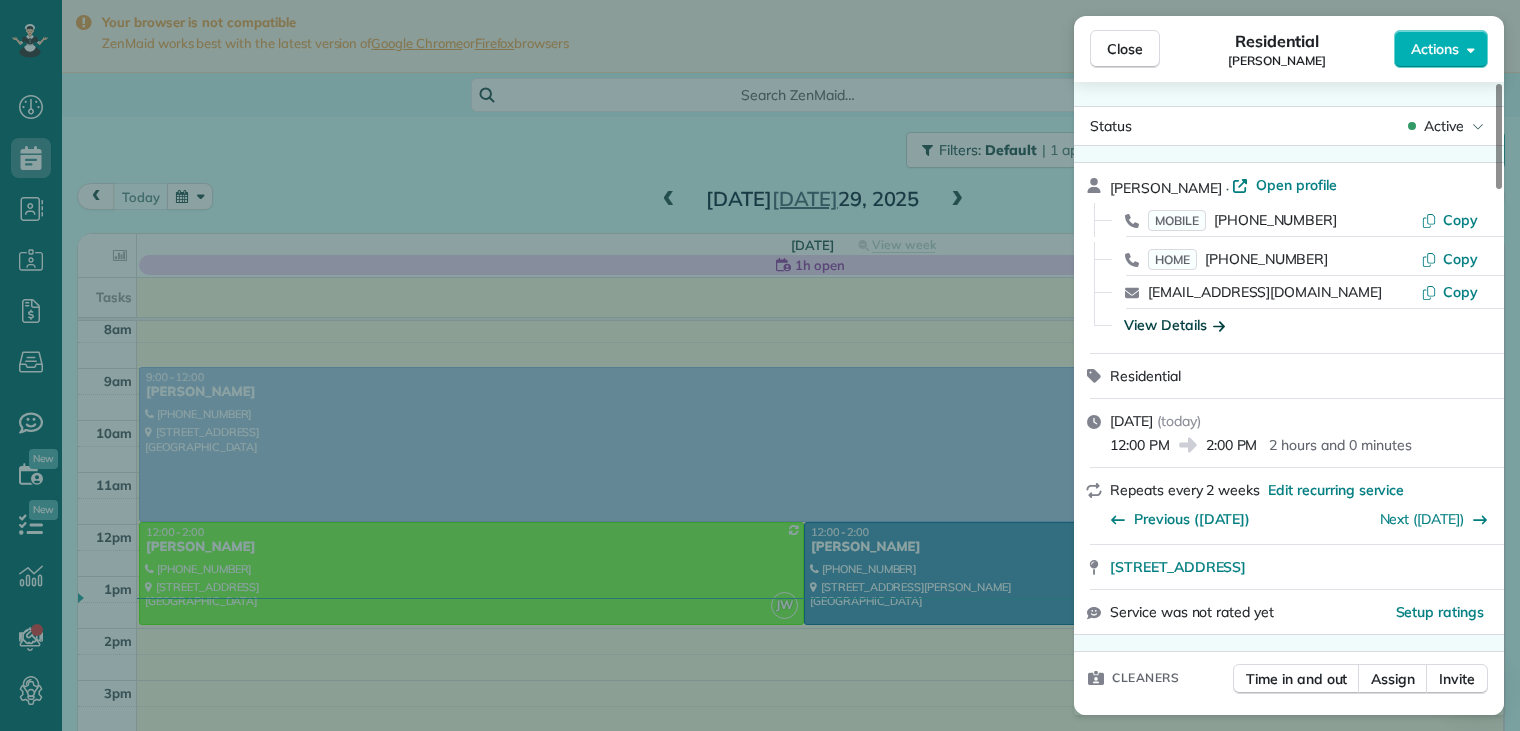 click 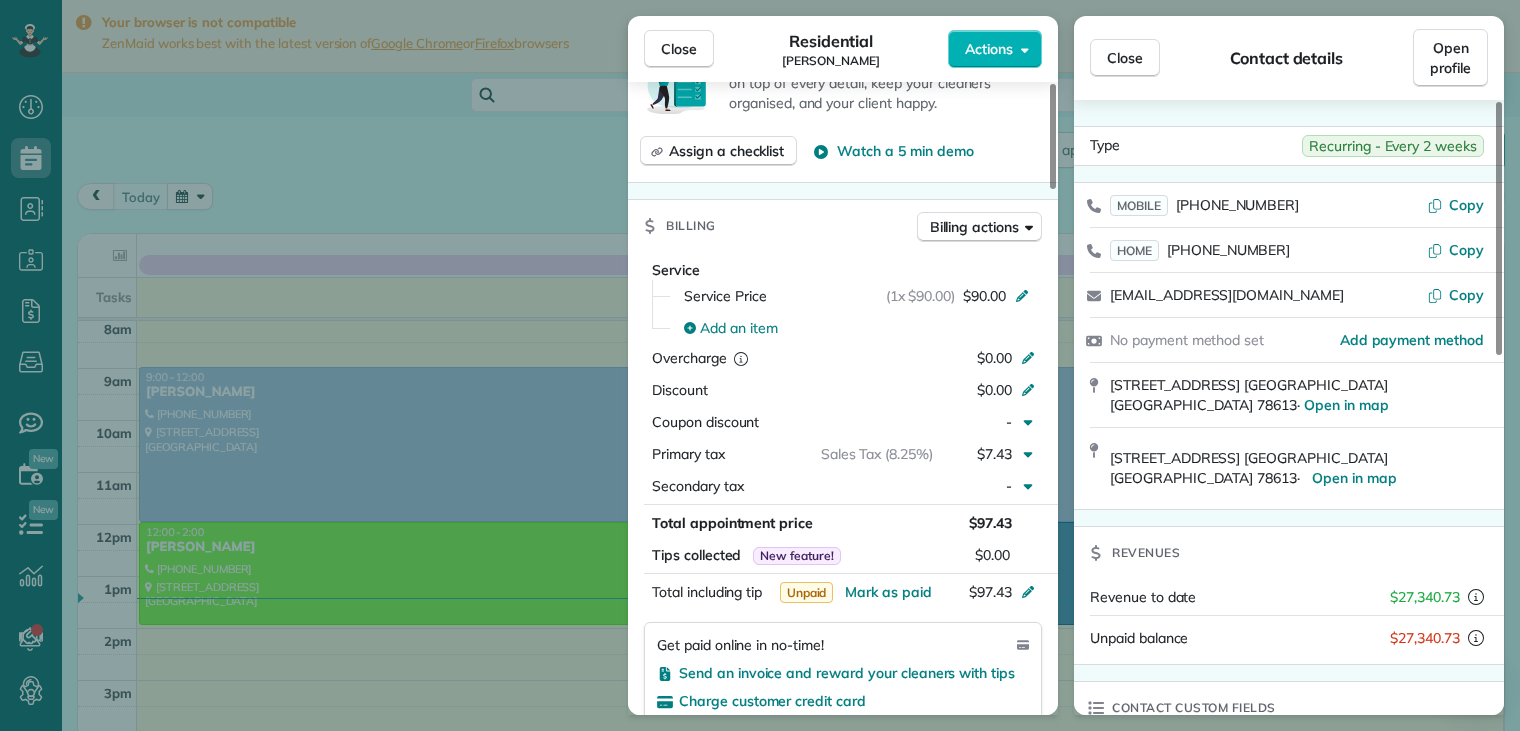scroll, scrollTop: 900, scrollLeft: 0, axis: vertical 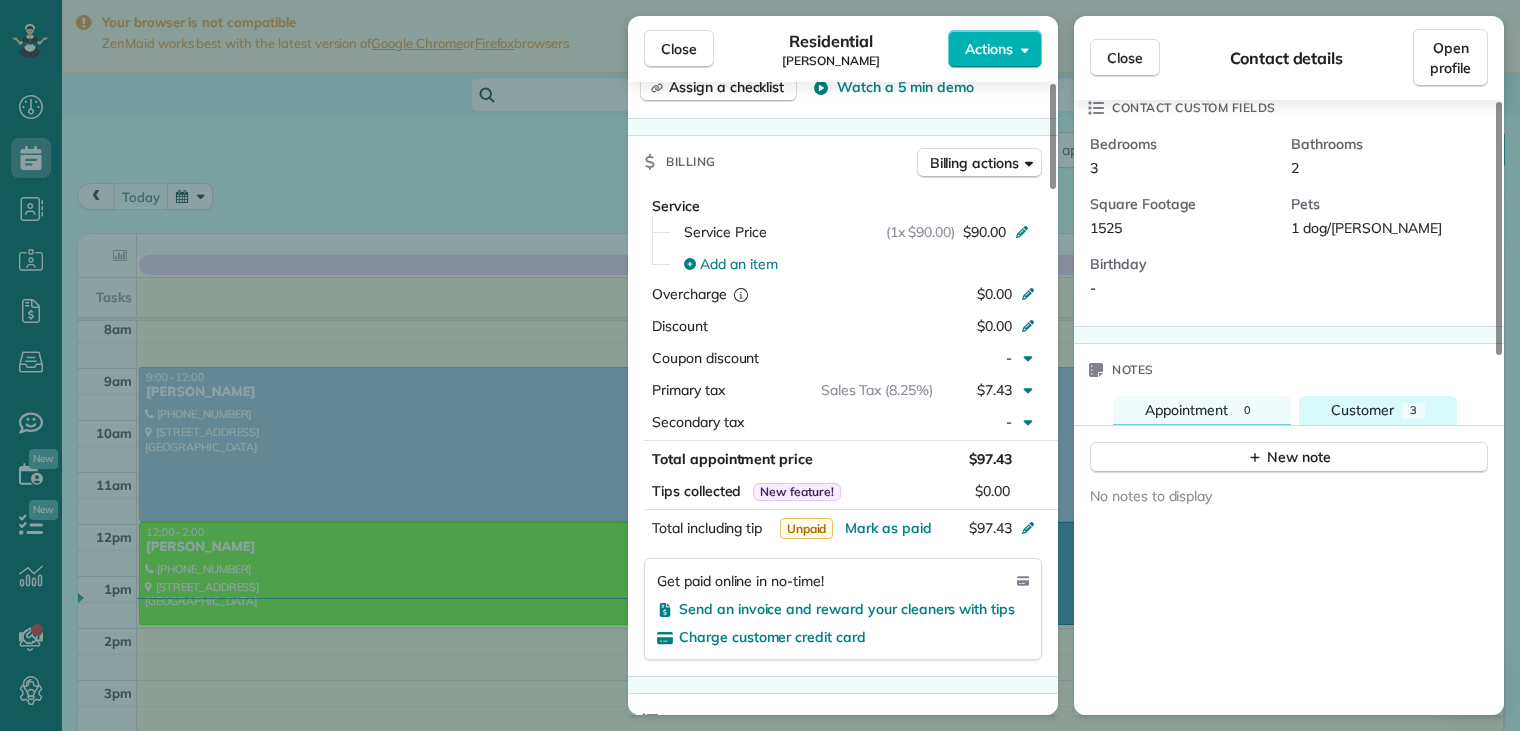 click on "Customer" at bounding box center (1362, 410) 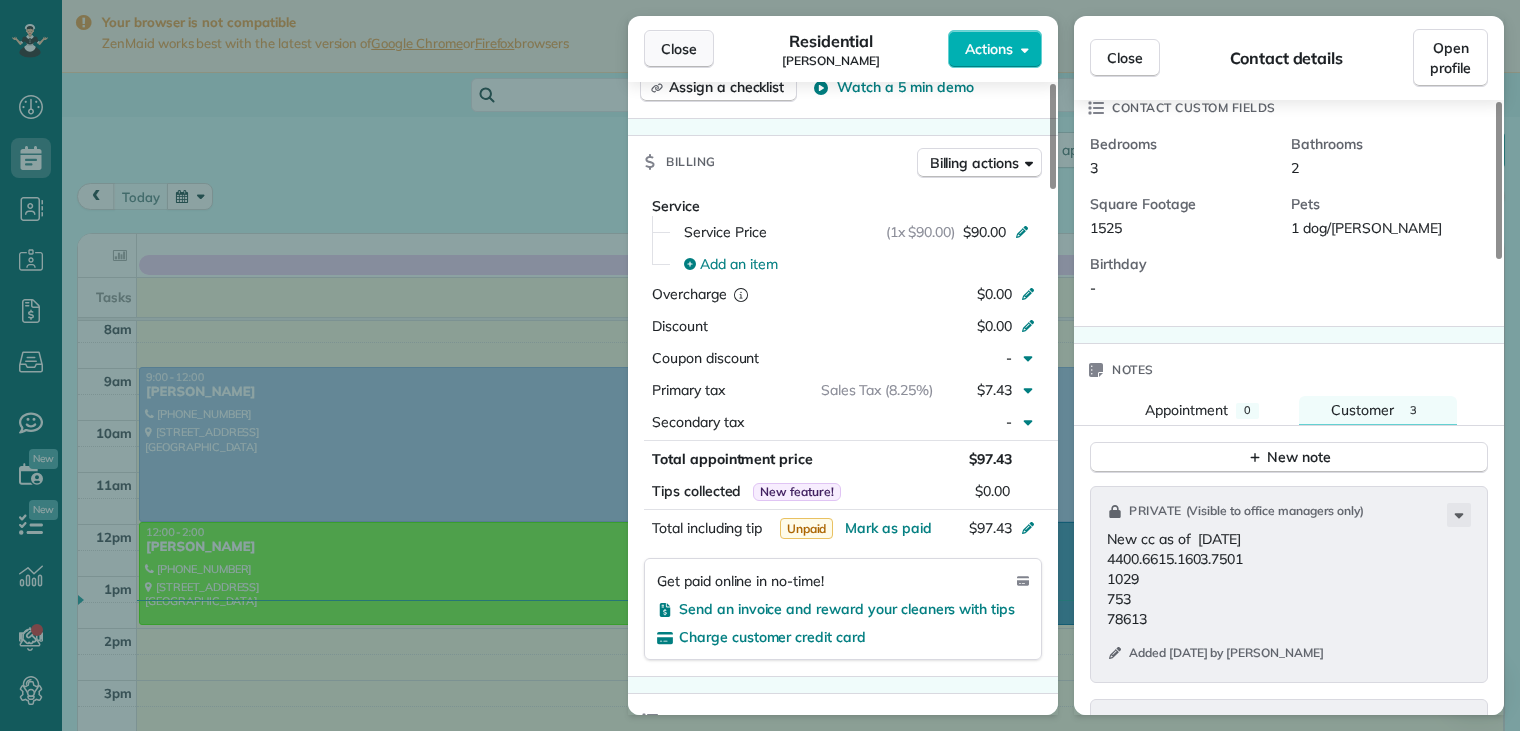 click on "Close" at bounding box center [679, 49] 